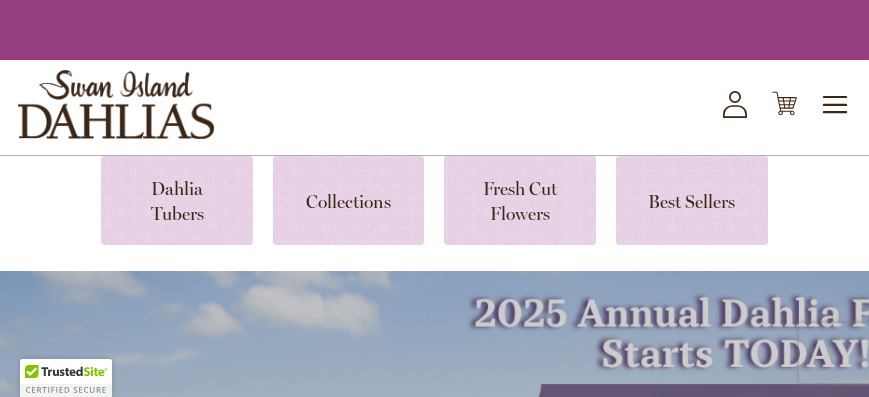 scroll, scrollTop: 0, scrollLeft: 0, axis: both 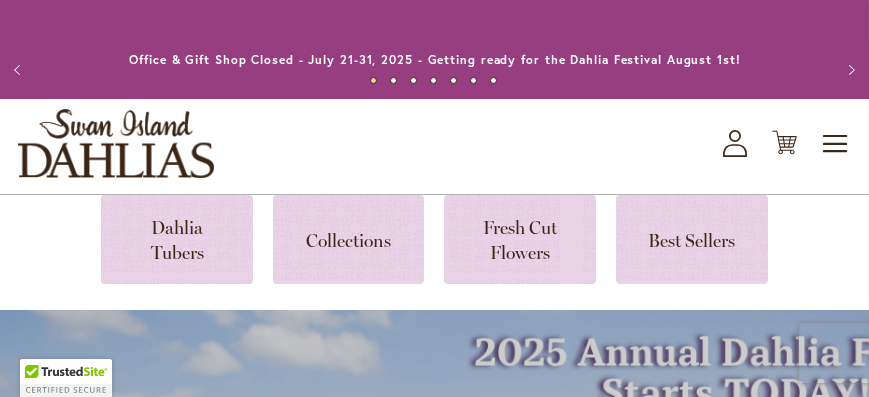 type on "**********" 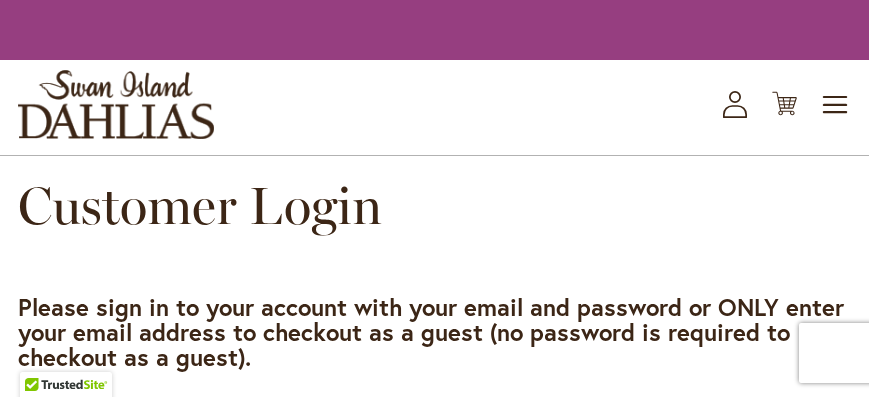 scroll, scrollTop: 0, scrollLeft: 0, axis: both 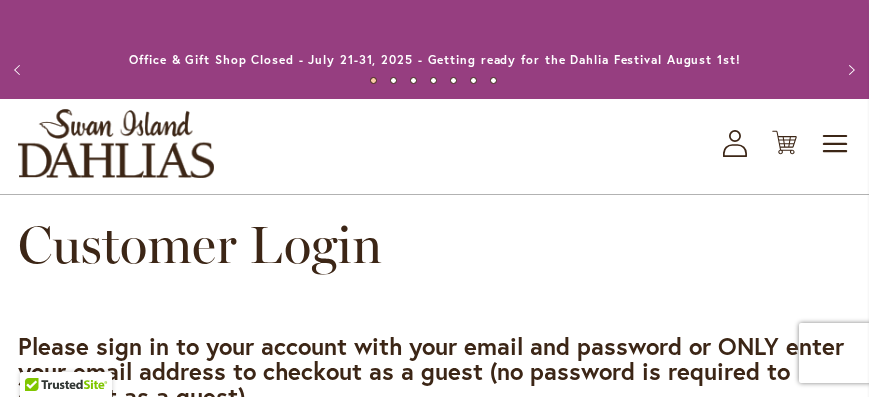 type on "**********" 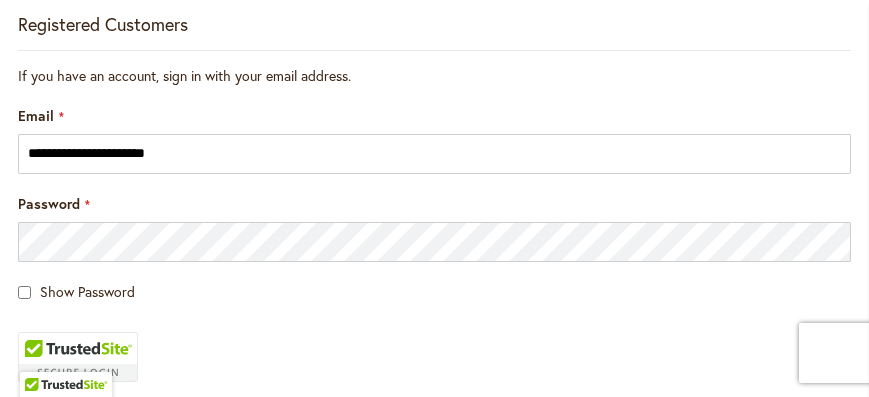 scroll, scrollTop: 543, scrollLeft: 0, axis: vertical 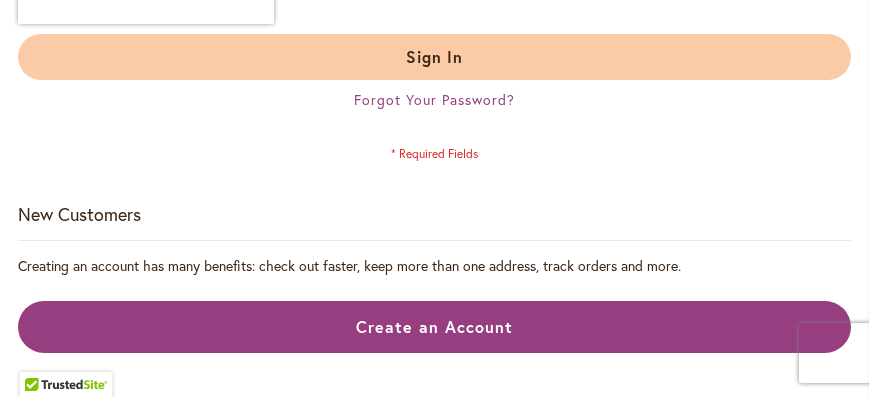 click on "Sign In" at bounding box center [435, 56] 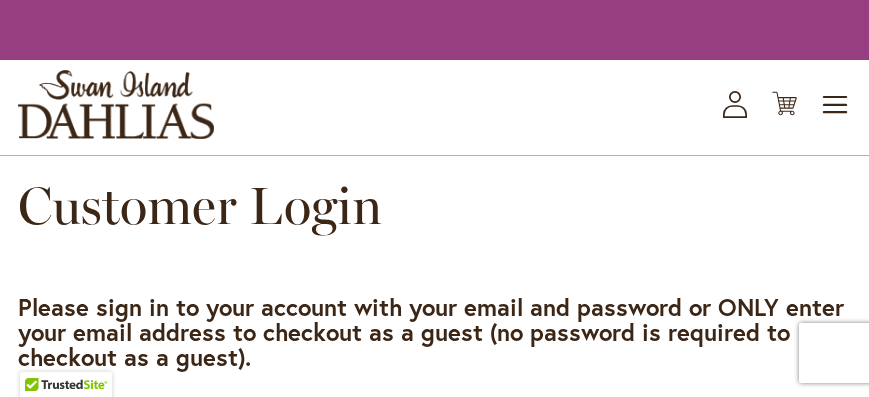 scroll, scrollTop: 0, scrollLeft: 0, axis: both 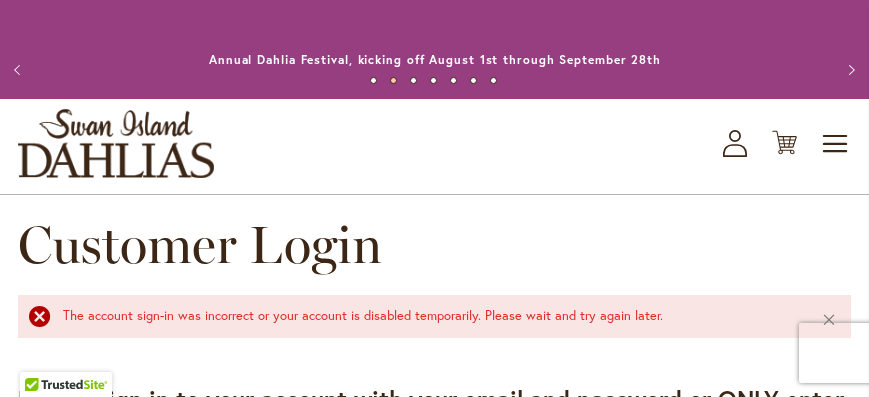 type on "**********" 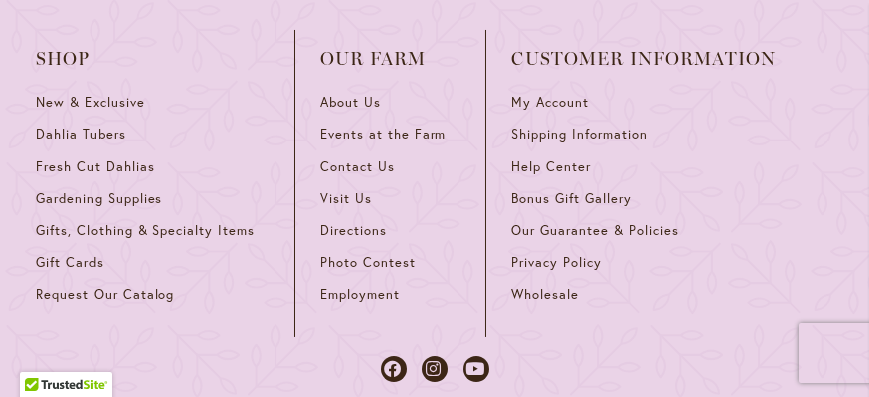 scroll, scrollTop: 1347, scrollLeft: 0, axis: vertical 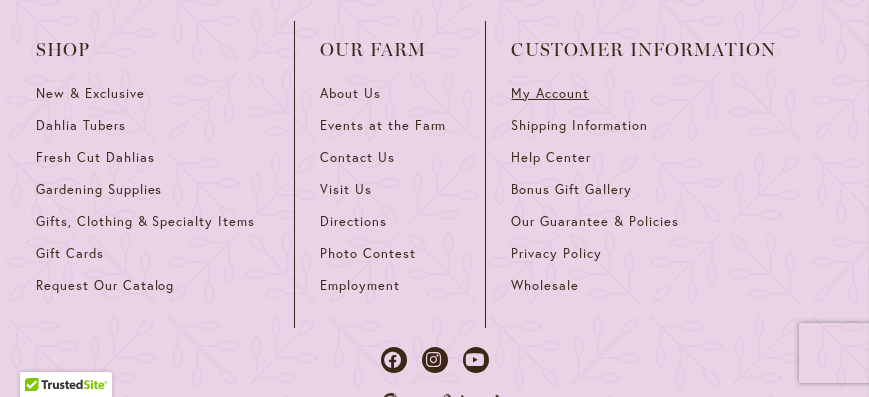 click on "My Account" at bounding box center (550, 93) 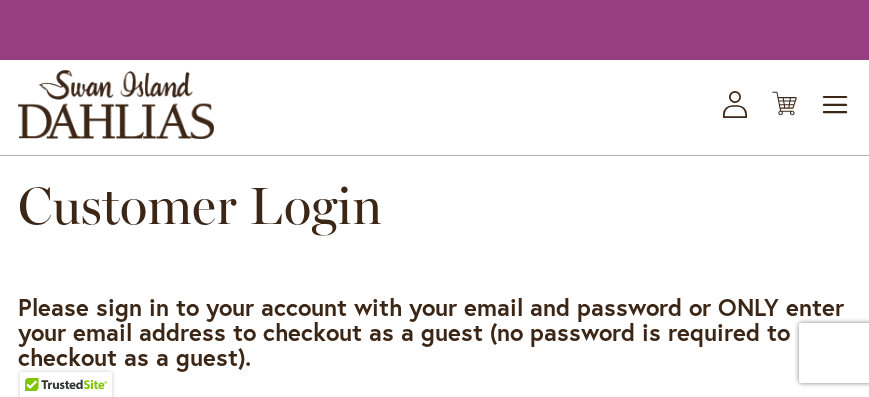 scroll, scrollTop: 0, scrollLeft: 0, axis: both 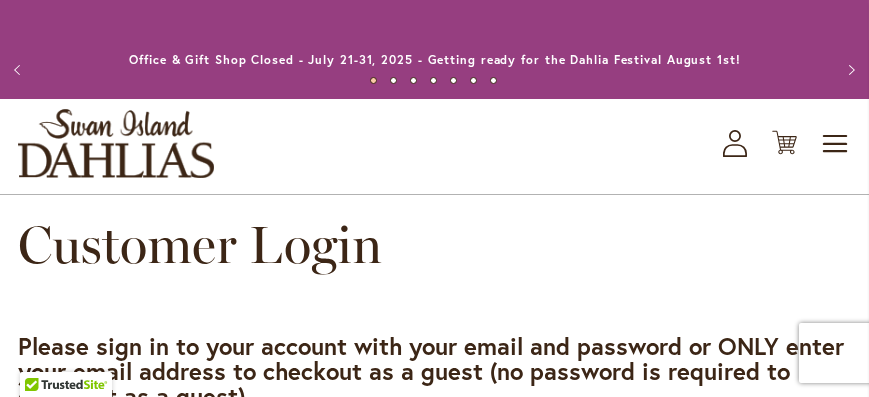 type on "**********" 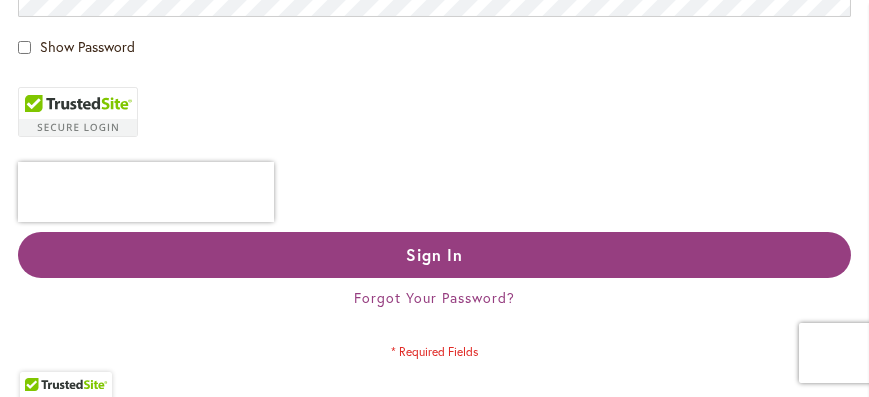 scroll, scrollTop: 668, scrollLeft: 0, axis: vertical 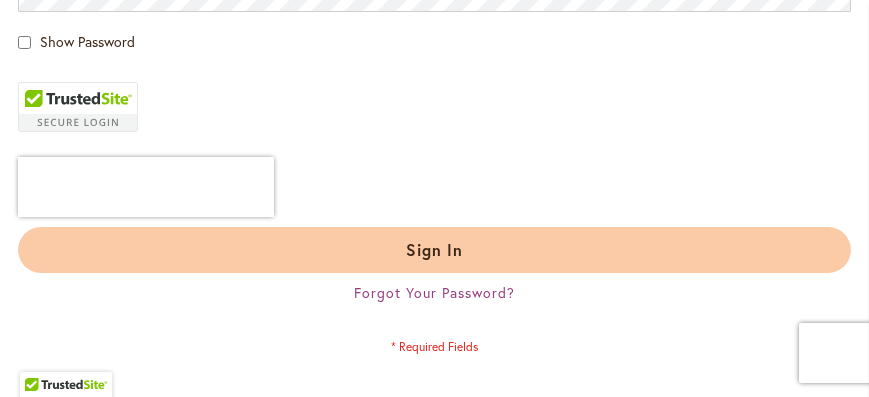 click on "Sign In" at bounding box center [435, 249] 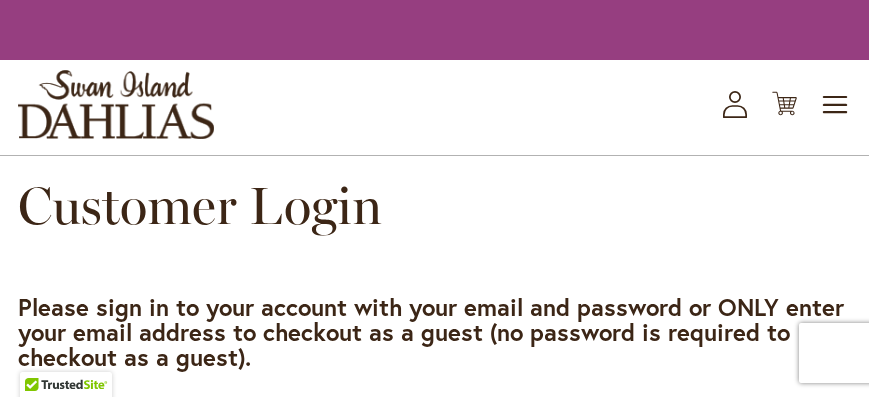 scroll, scrollTop: 0, scrollLeft: 0, axis: both 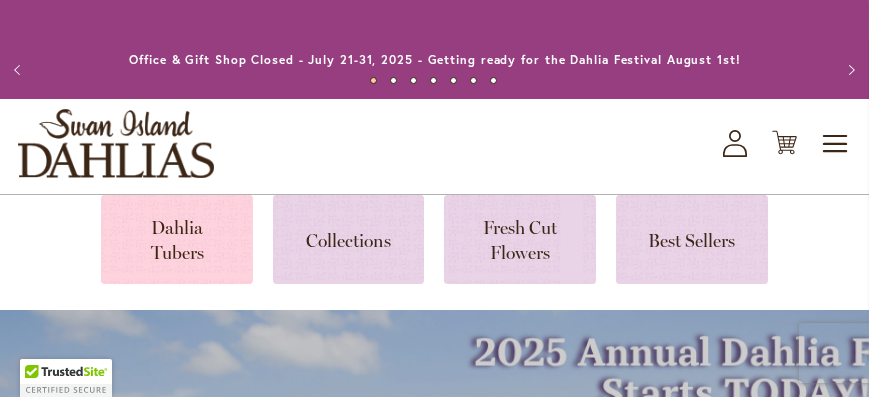 type on "**********" 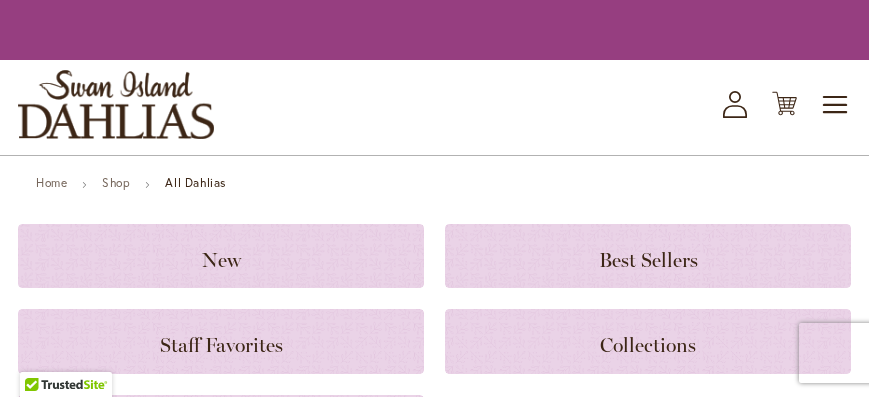 scroll, scrollTop: 0, scrollLeft: 0, axis: both 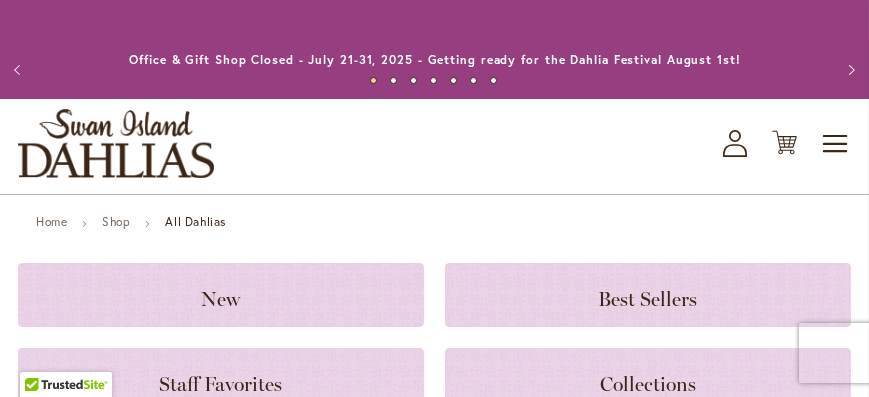 type on "**********" 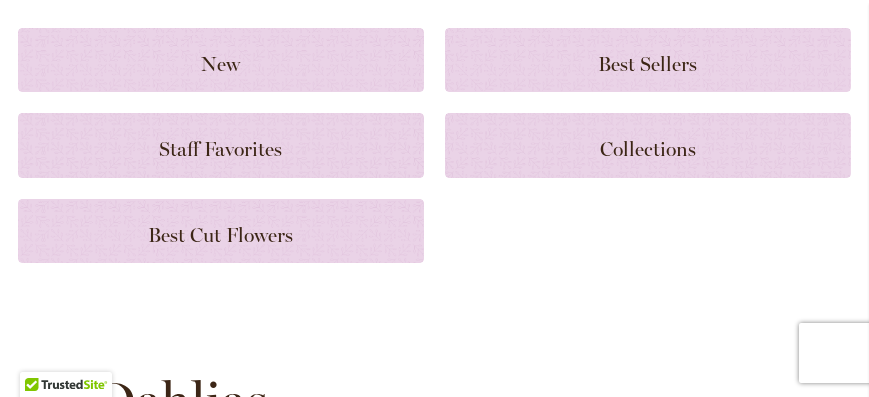scroll, scrollTop: 253, scrollLeft: 0, axis: vertical 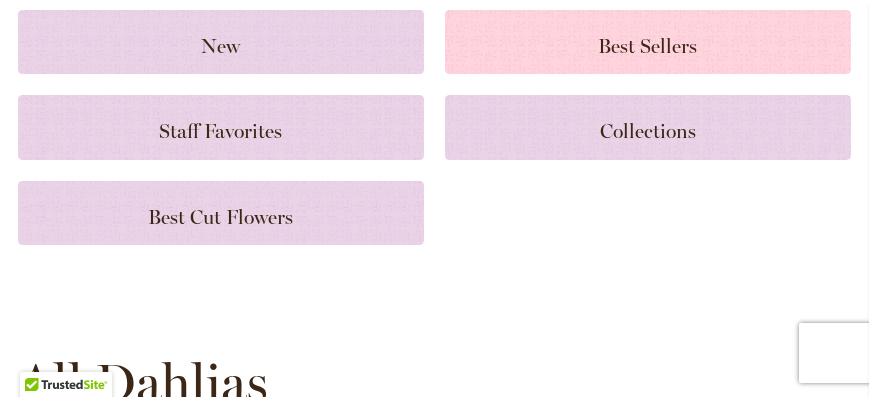click on "Best Sellers" 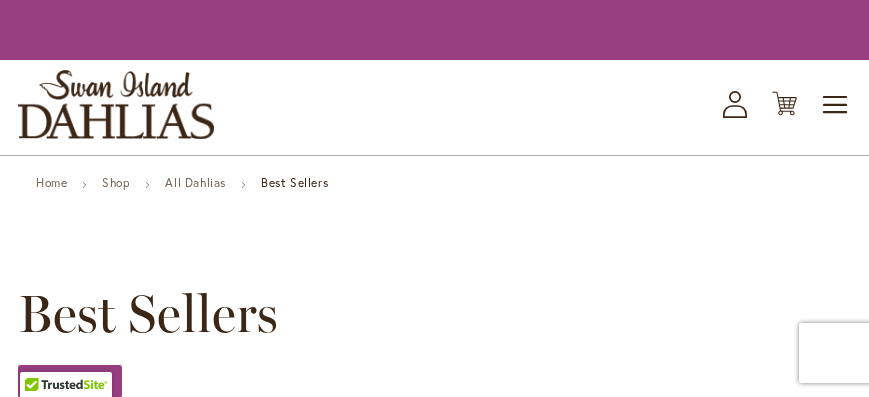 scroll, scrollTop: 0, scrollLeft: 0, axis: both 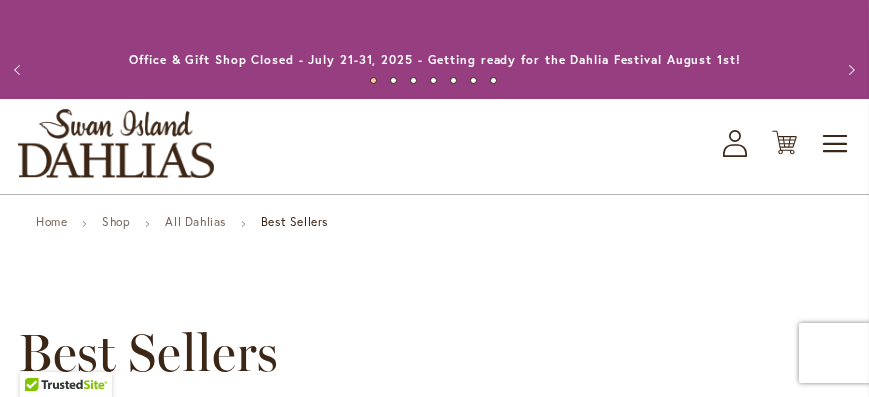 type on "**********" 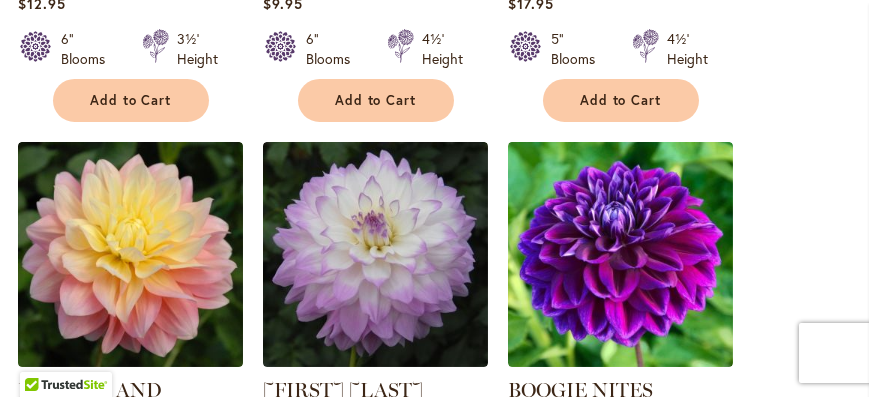 scroll, scrollTop: 0, scrollLeft: 0, axis: both 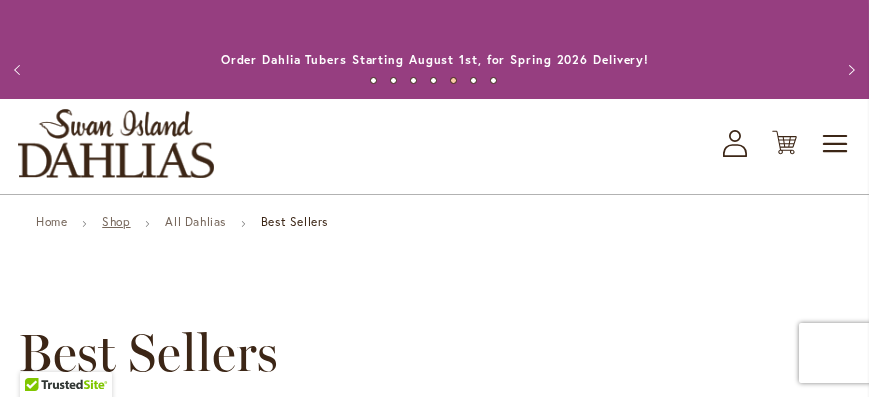click on "Shop" at bounding box center [116, 221] 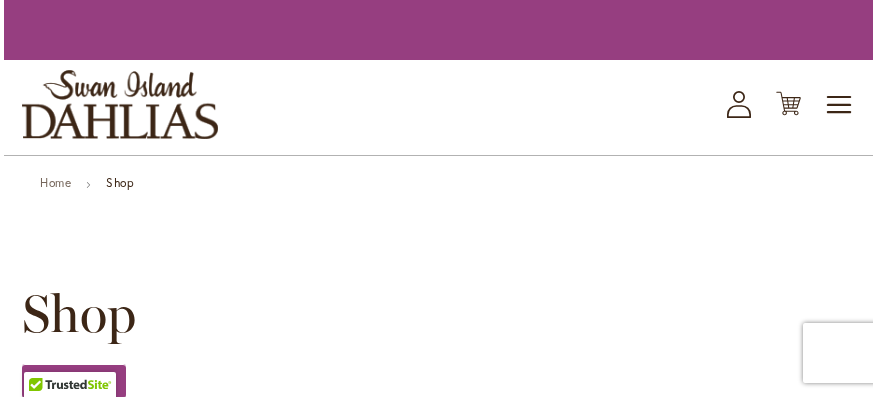 scroll, scrollTop: 0, scrollLeft: 0, axis: both 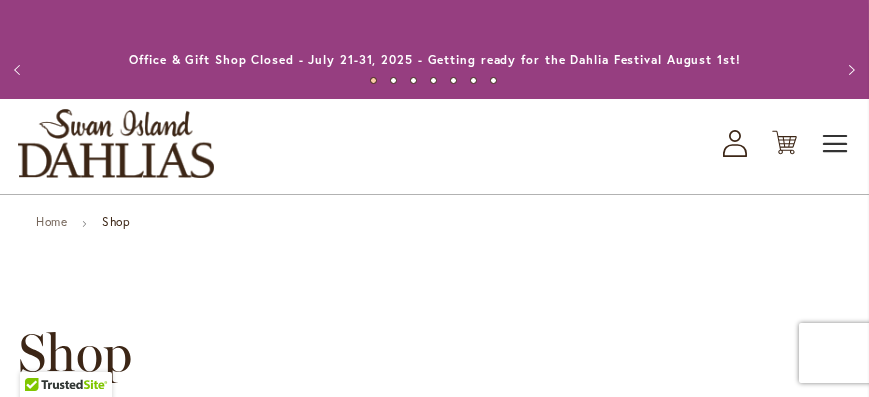 type on "**********" 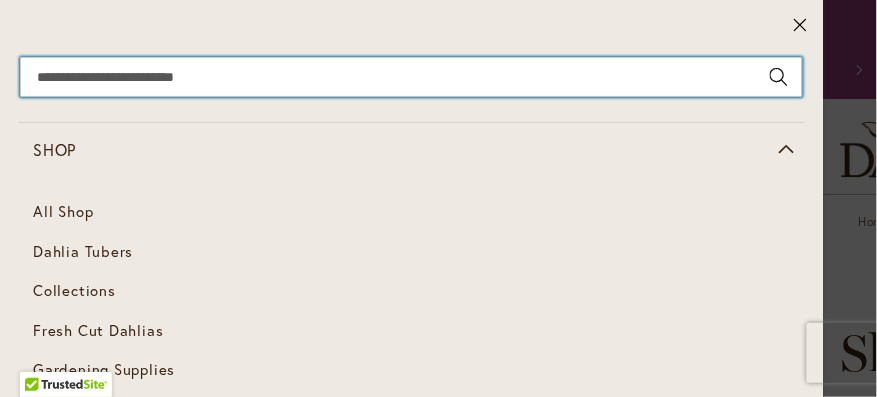 click on "Search" at bounding box center (411, 77) 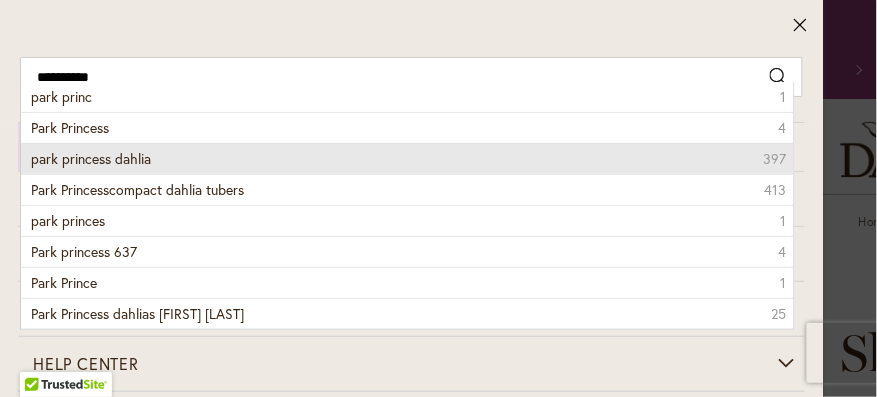 click on "park princess dahlia" at bounding box center [91, 158] 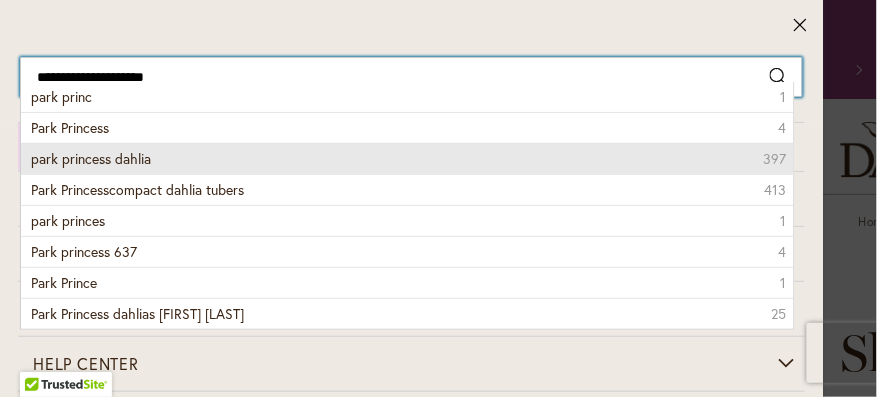type on "**********" 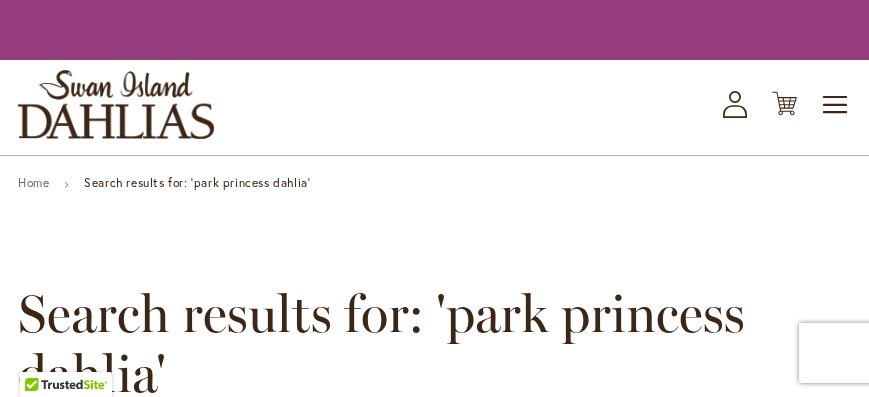 scroll, scrollTop: 0, scrollLeft: 0, axis: both 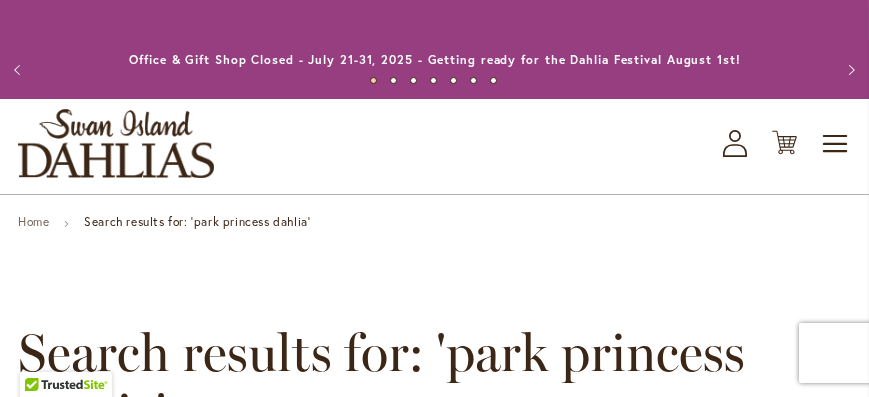 type on "**********" 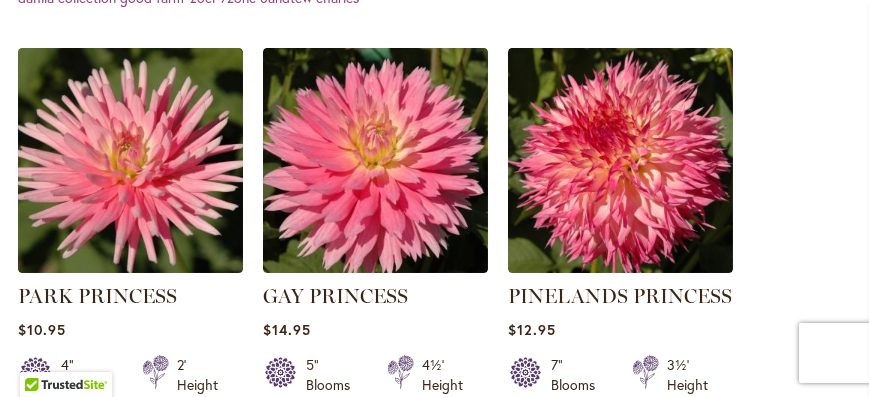scroll, scrollTop: 826, scrollLeft: 0, axis: vertical 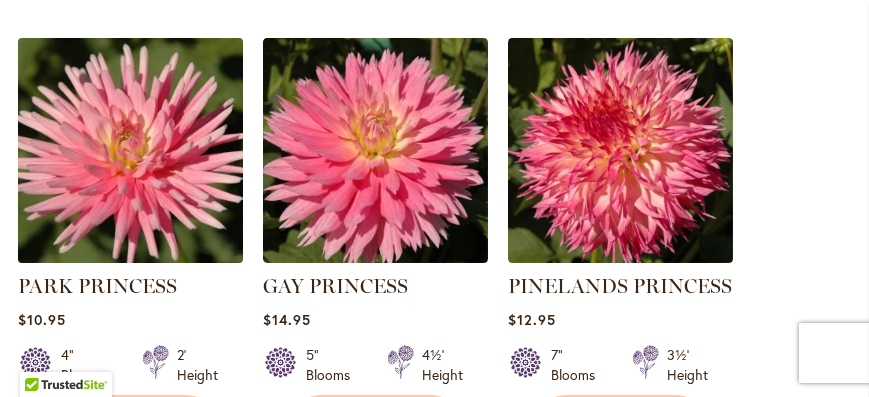 click at bounding box center (130, 150) 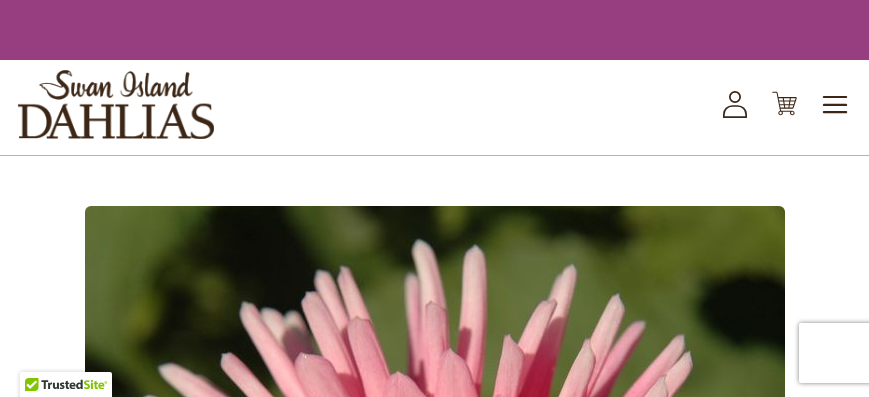 scroll, scrollTop: 0, scrollLeft: 0, axis: both 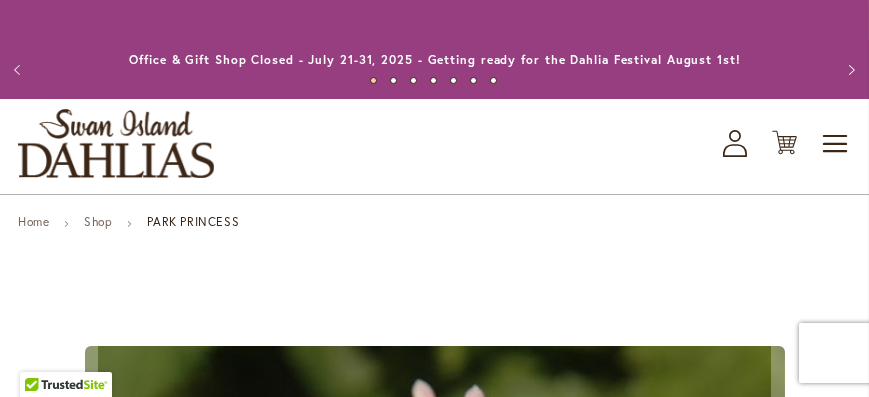 type on "**********" 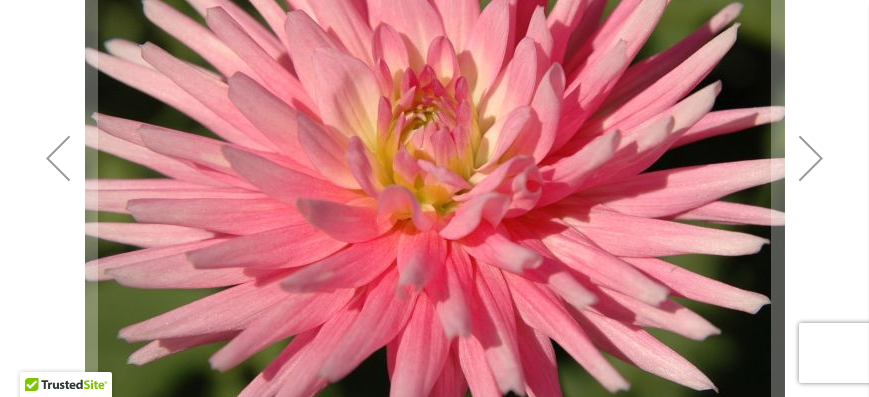 scroll, scrollTop: 564, scrollLeft: 0, axis: vertical 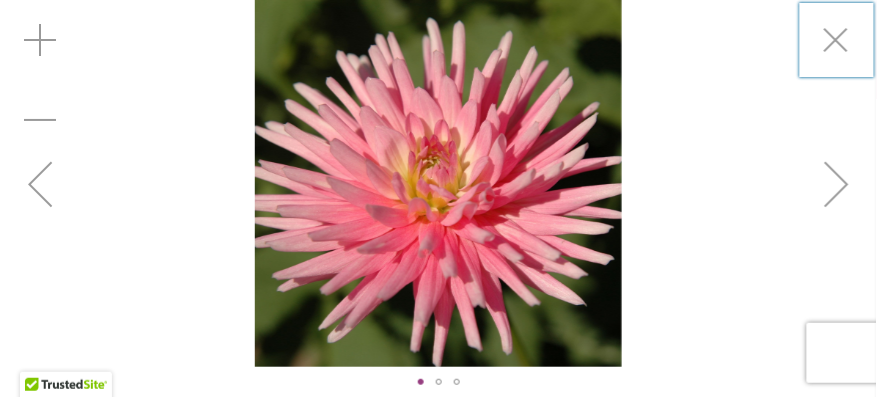 click at bounding box center (439, 183) 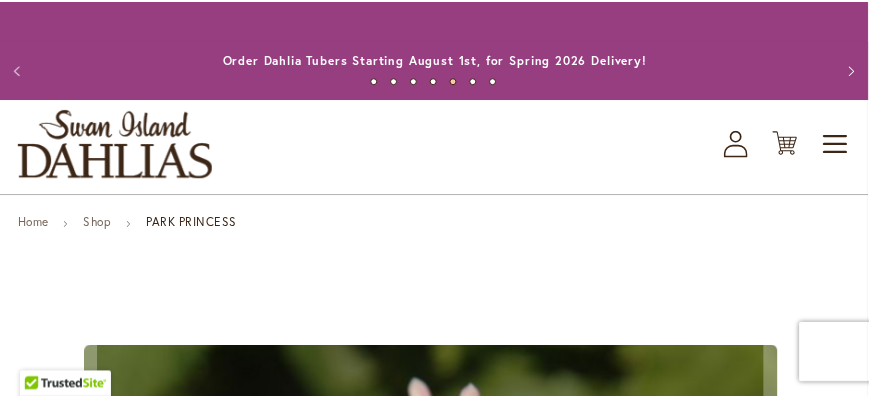 scroll, scrollTop: 564, scrollLeft: 0, axis: vertical 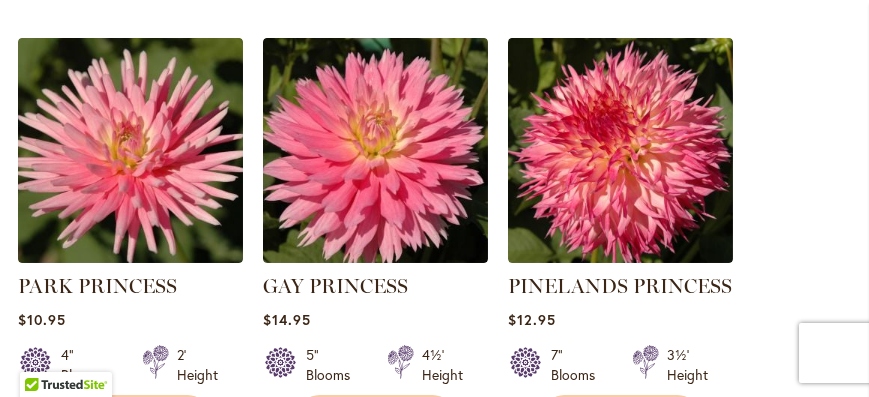 type on "**********" 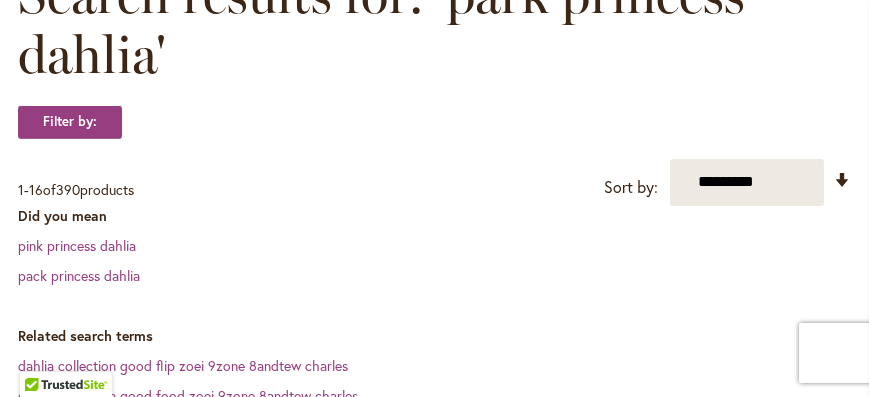 scroll, scrollTop: 0, scrollLeft: 0, axis: both 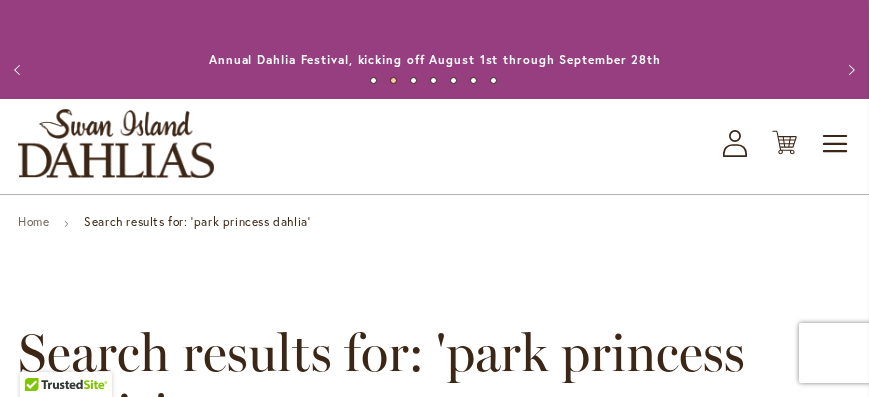 click on "Previous" at bounding box center [20, 70] 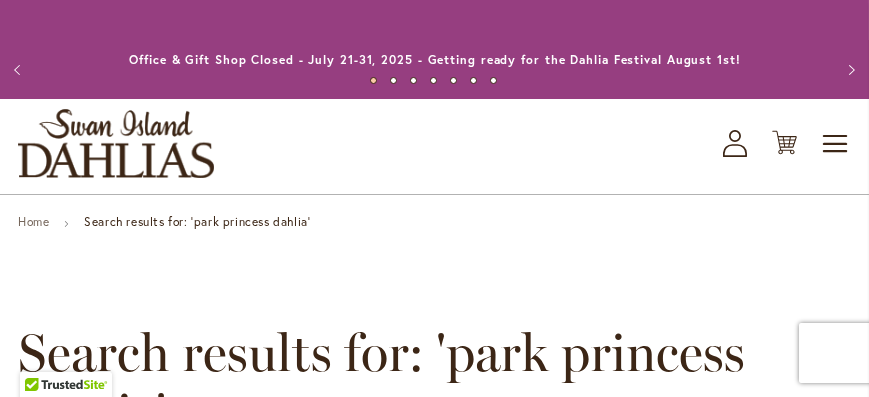 click on "Previous" at bounding box center [20, 70] 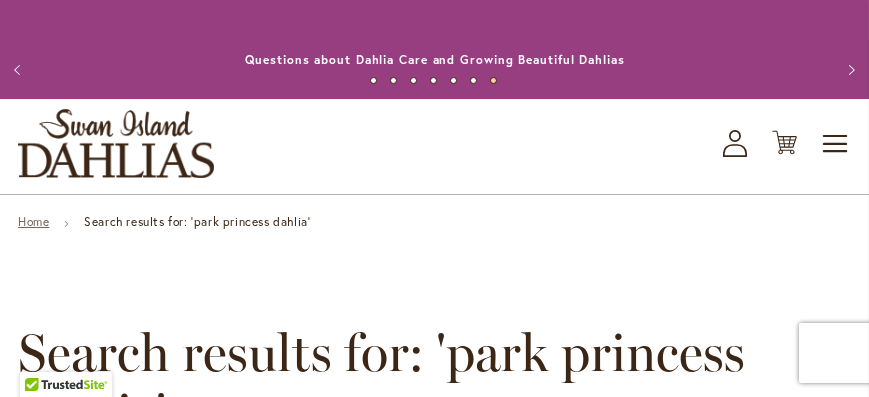 click on "Home" at bounding box center [33, 221] 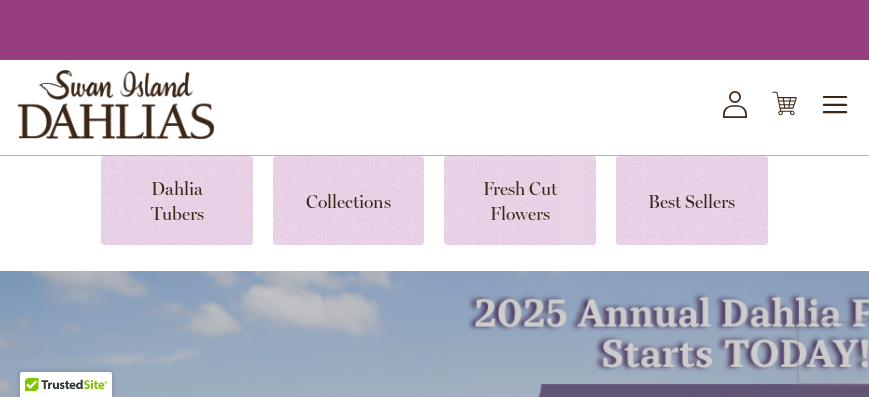 scroll, scrollTop: 0, scrollLeft: 0, axis: both 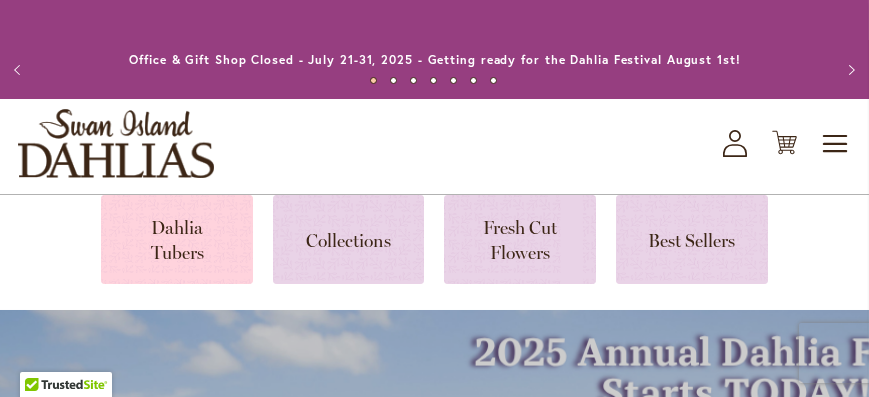 type on "**********" 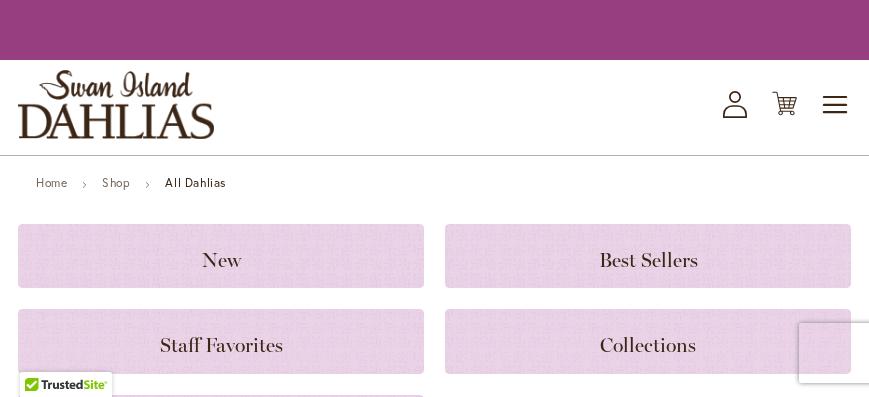 scroll, scrollTop: 0, scrollLeft: 0, axis: both 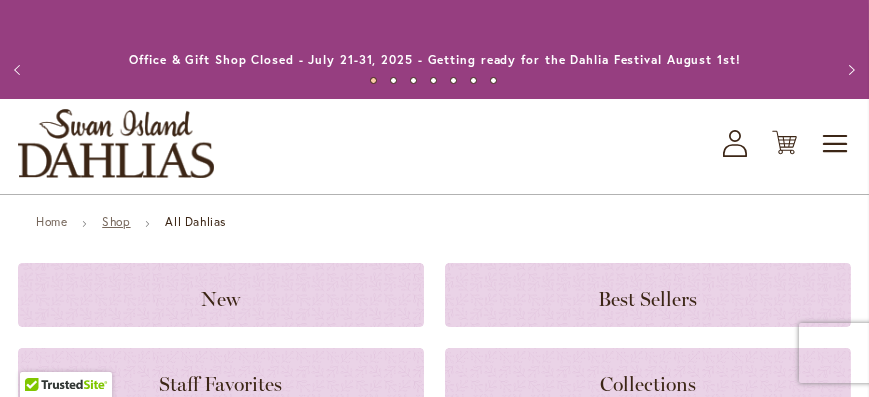 type on "**********" 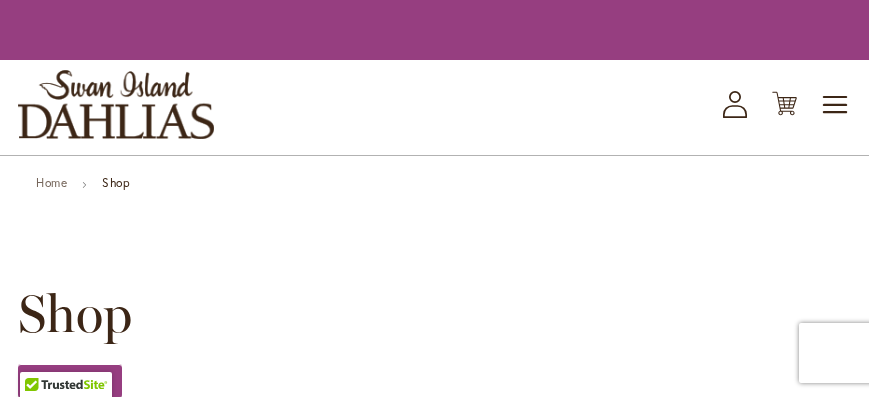 scroll, scrollTop: 0, scrollLeft: 0, axis: both 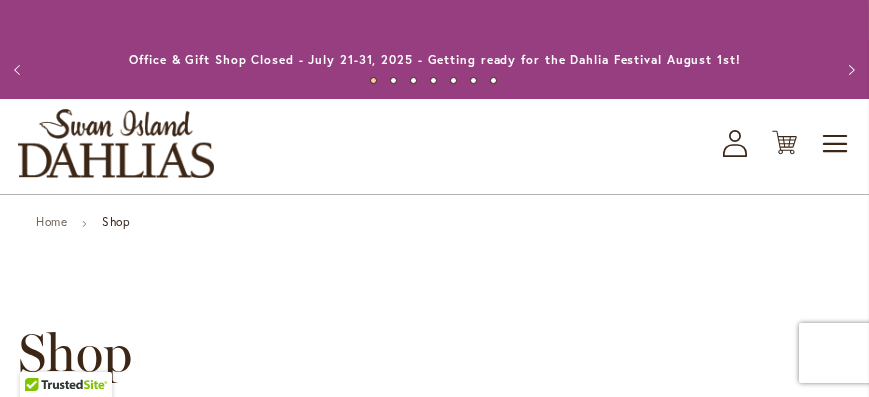type on "**********" 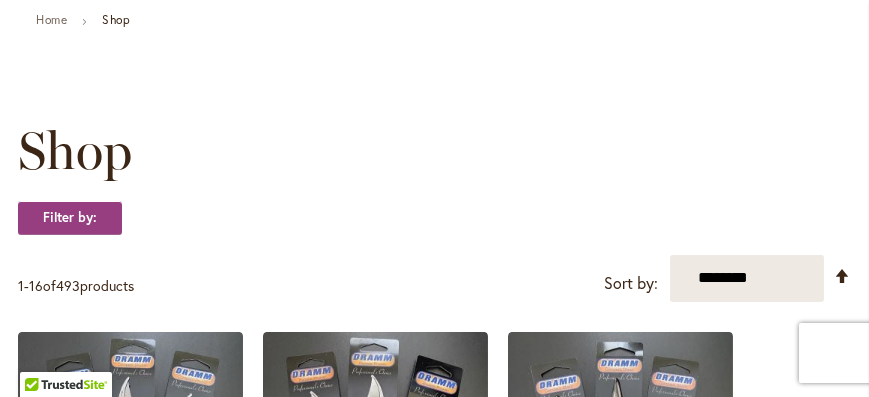 scroll, scrollTop: 0, scrollLeft: 0, axis: both 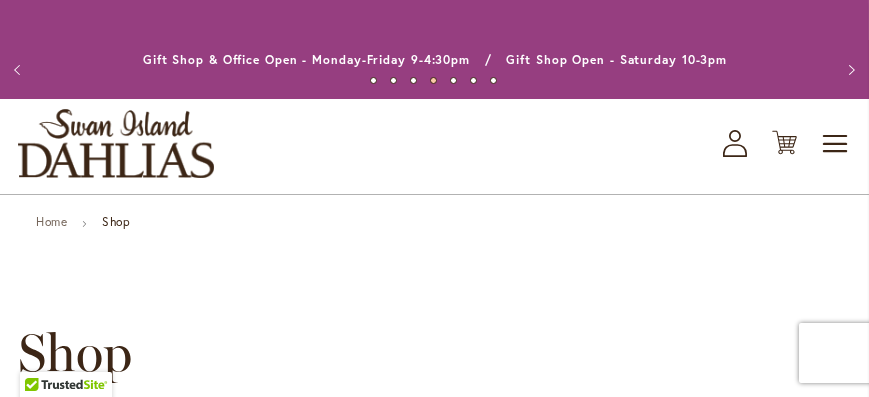 click on "5" at bounding box center [453, 80] 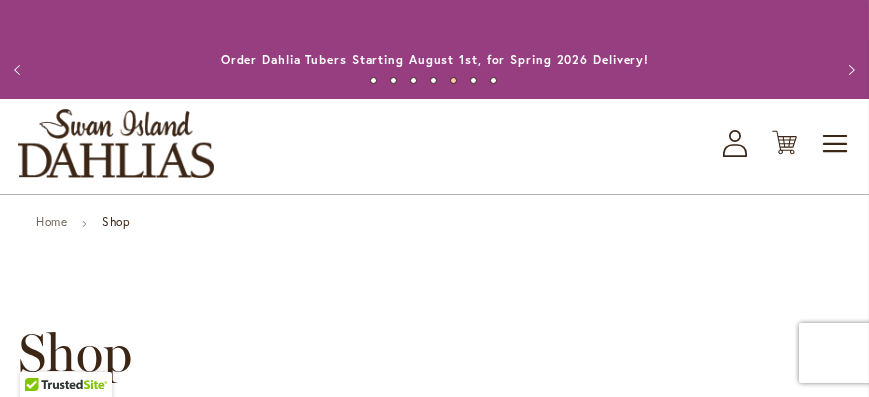 click on "6" at bounding box center (473, 80) 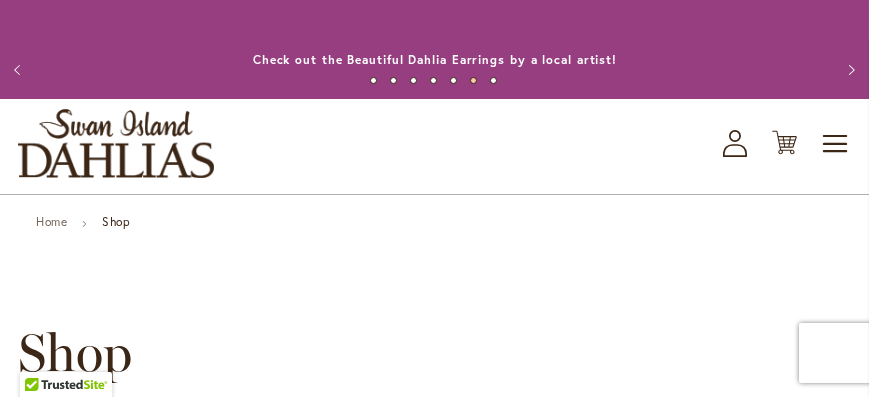 click on "7" at bounding box center [493, 80] 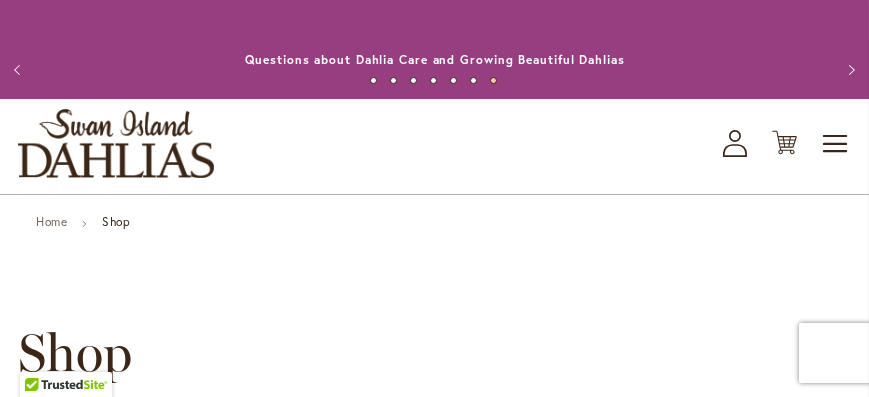 click 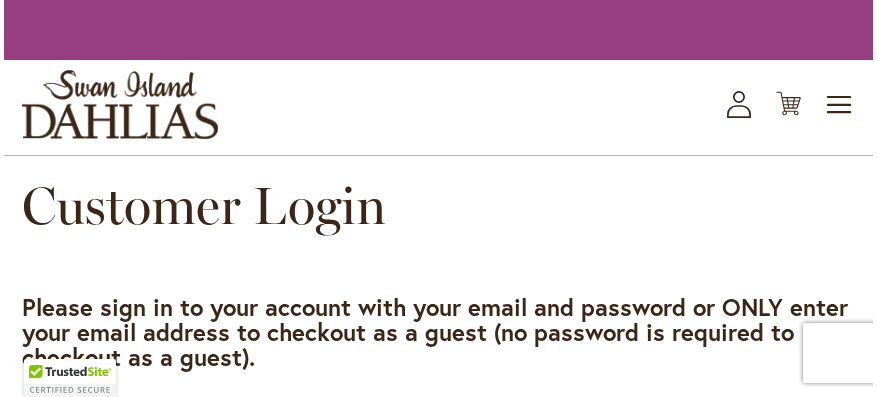 scroll, scrollTop: 0, scrollLeft: 0, axis: both 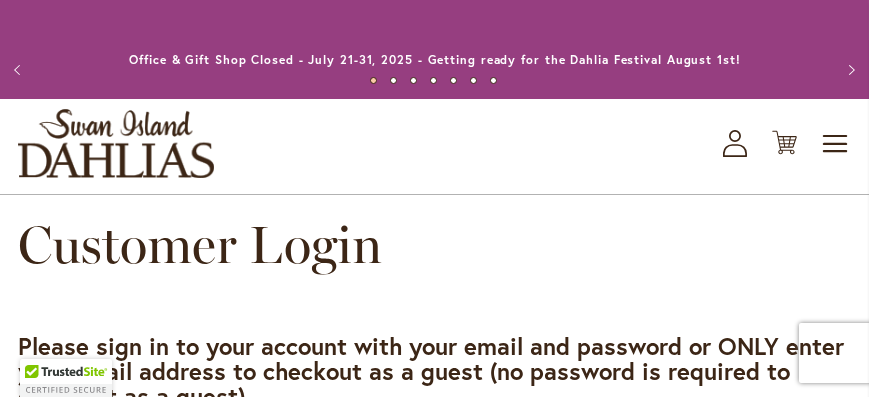 type on "**********" 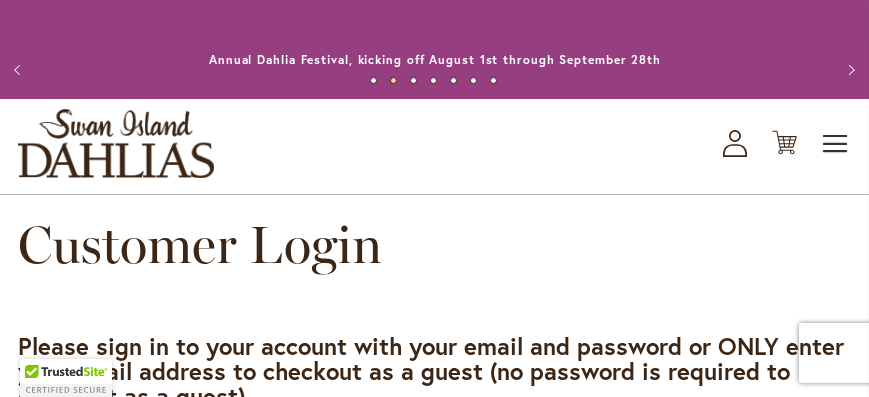 type 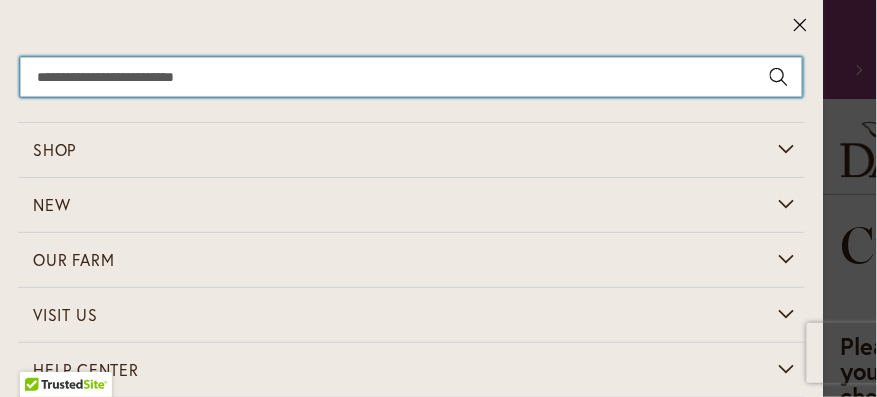 click on "Search" at bounding box center (411, 77) 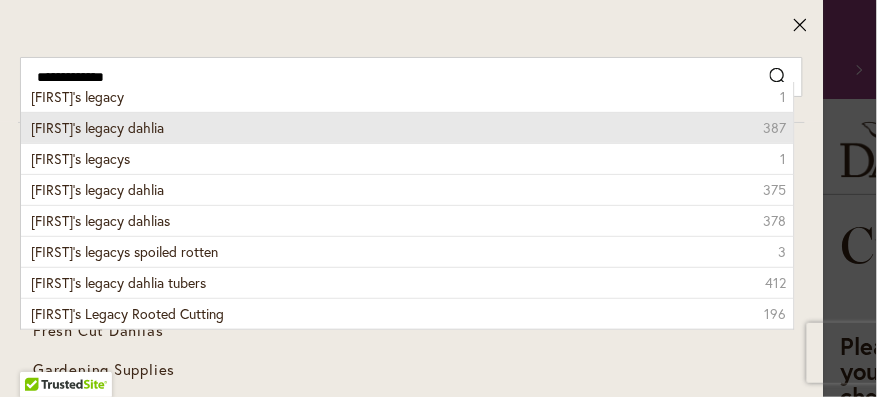 click on "andy's legacy dahlia" at bounding box center (97, 127) 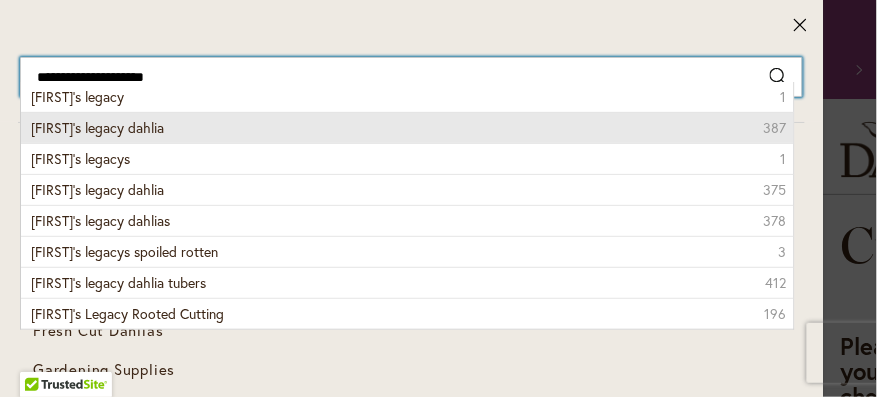 type on "**********" 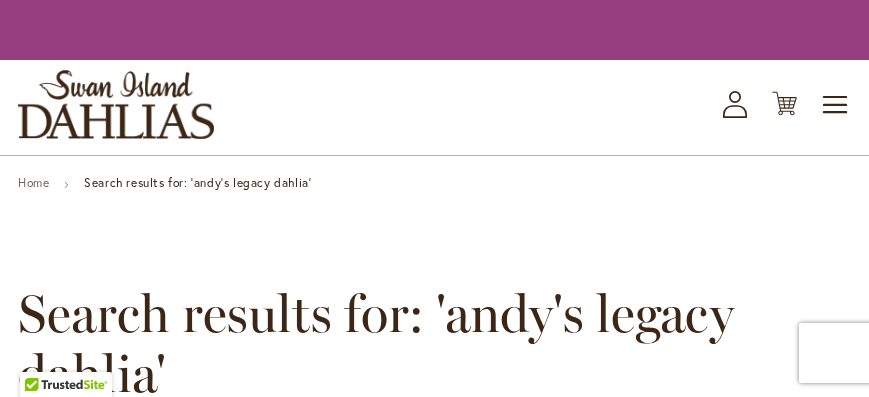 scroll, scrollTop: 0, scrollLeft: 0, axis: both 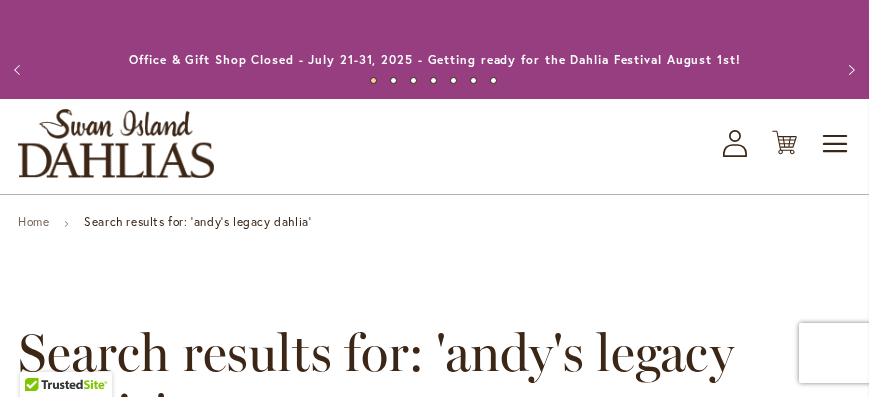 type on "**********" 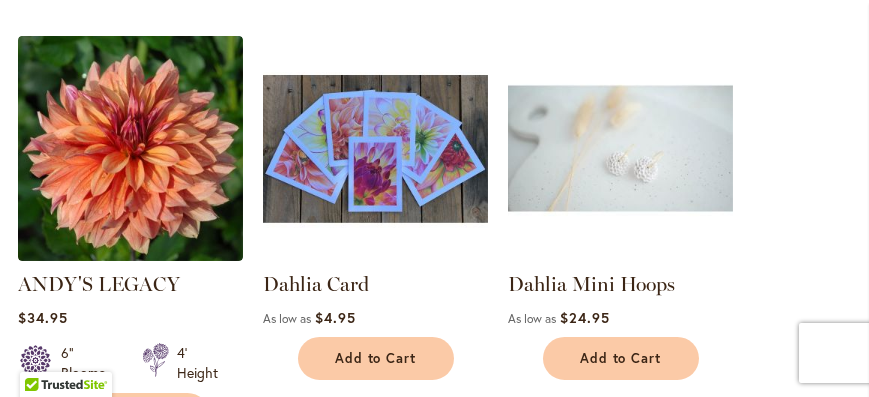 scroll, scrollTop: 740, scrollLeft: 0, axis: vertical 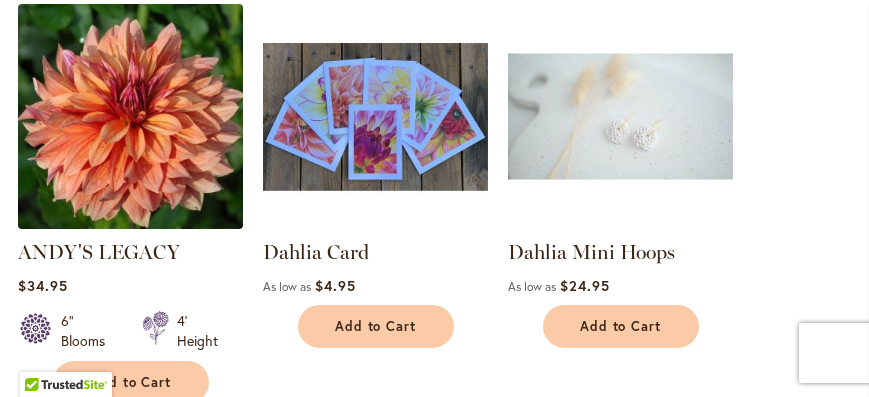 click at bounding box center (130, 116) 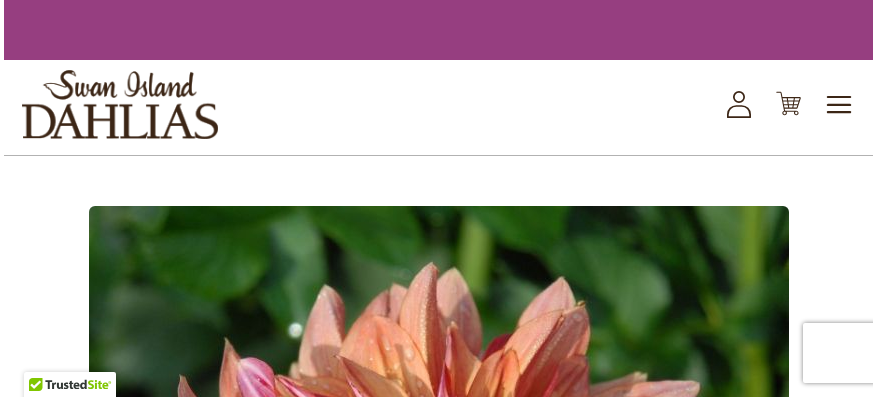 scroll, scrollTop: 0, scrollLeft: 0, axis: both 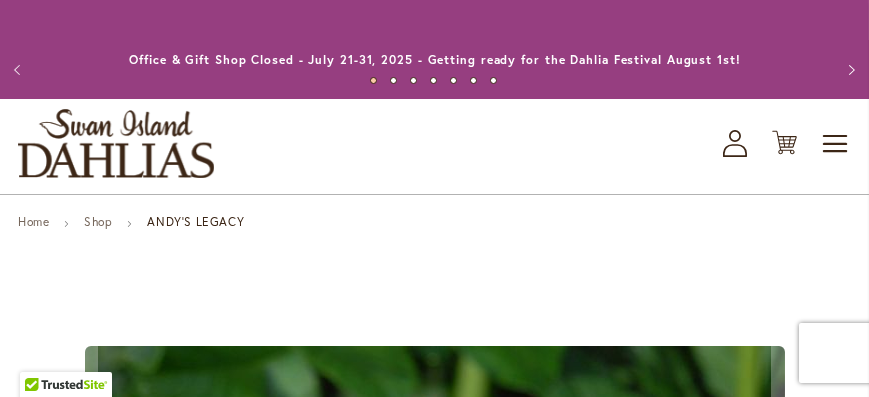 type on "**********" 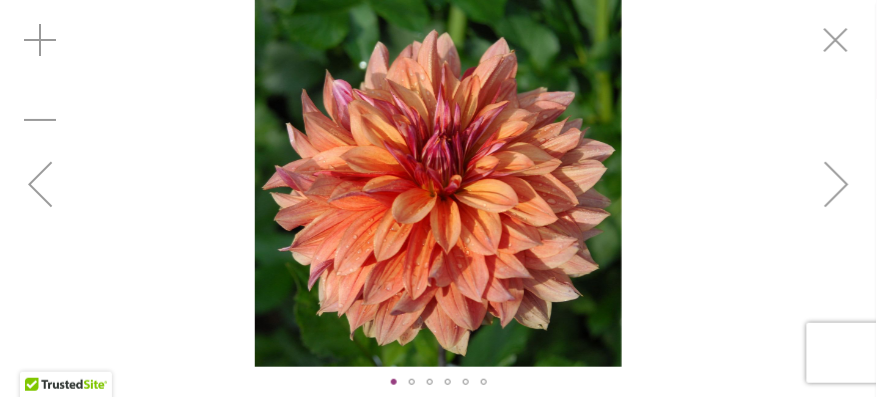 click at bounding box center (438, 183) 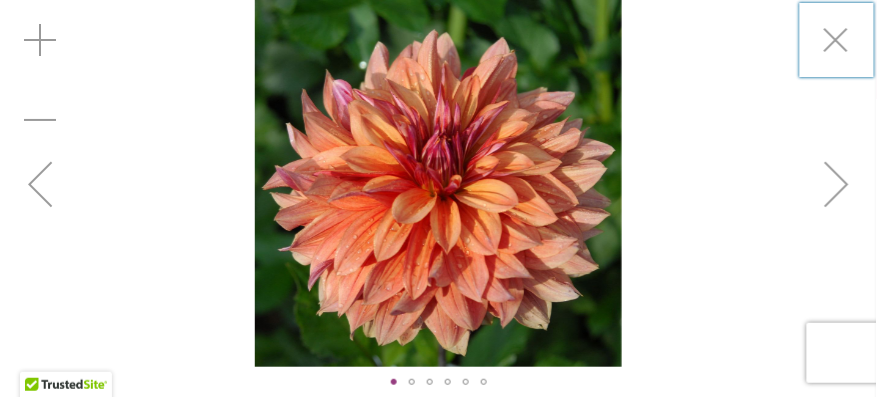 click at bounding box center (439, 183) 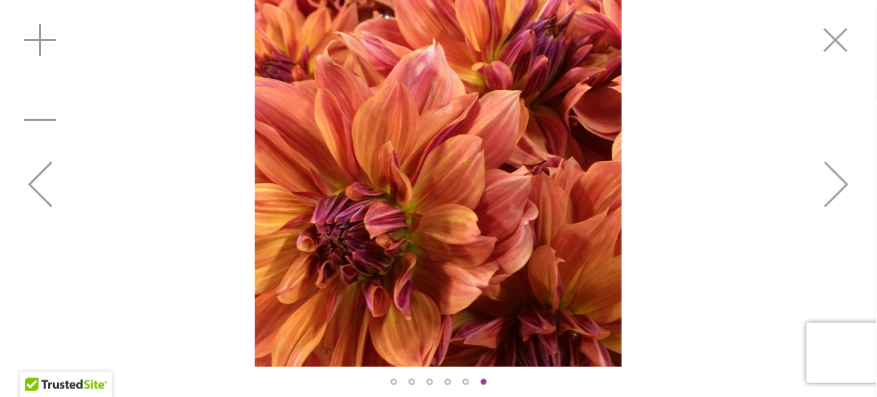 click at bounding box center (40, 184) 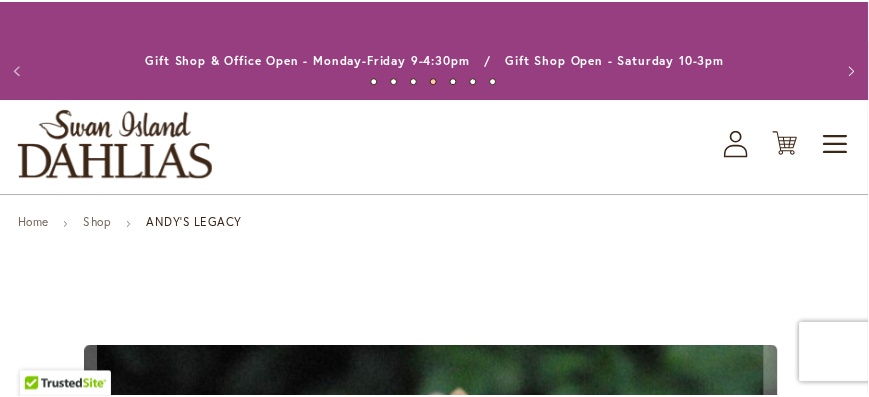 scroll, scrollTop: 262, scrollLeft: 0, axis: vertical 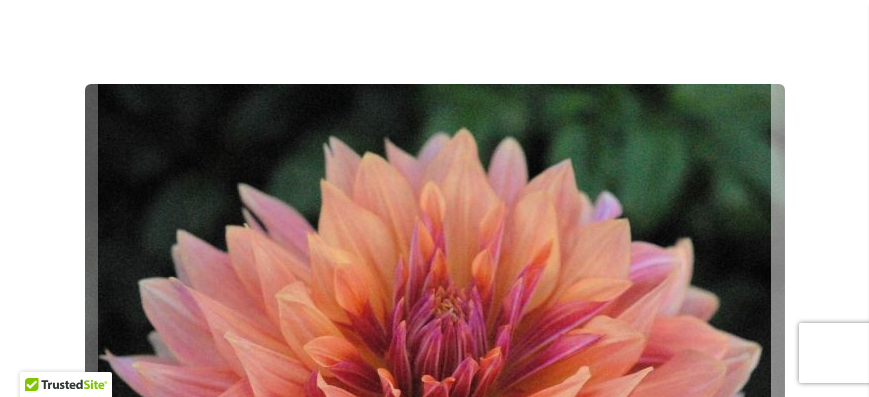 click at bounding box center [811, 434] 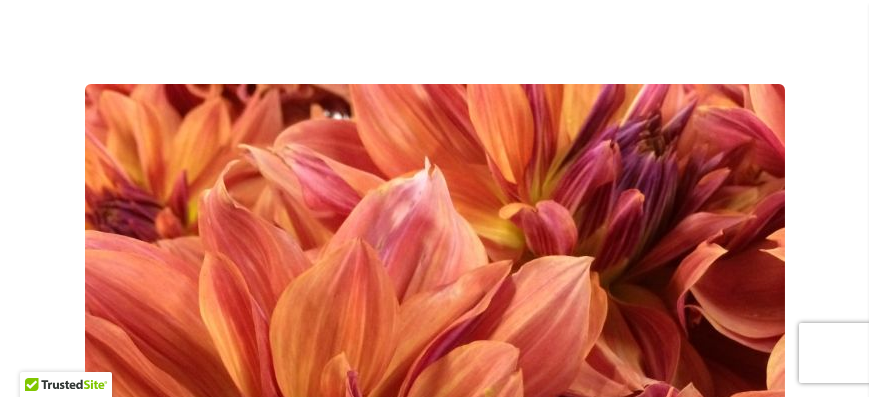 scroll, scrollTop: 0, scrollLeft: 0, axis: both 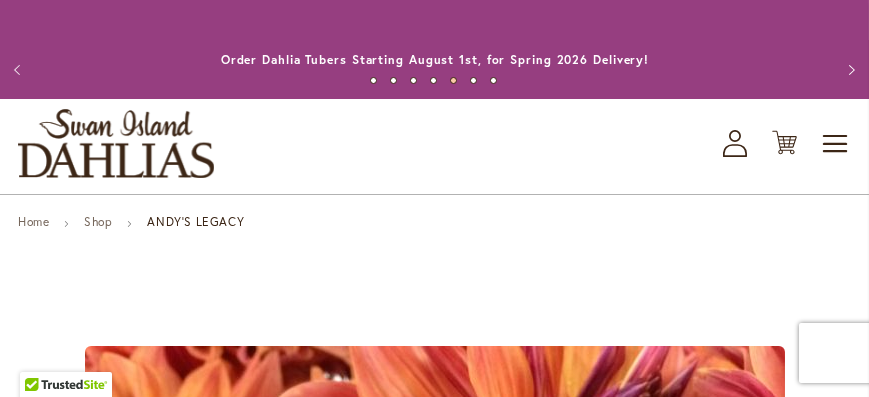 click on "Previous" at bounding box center (20, 70) 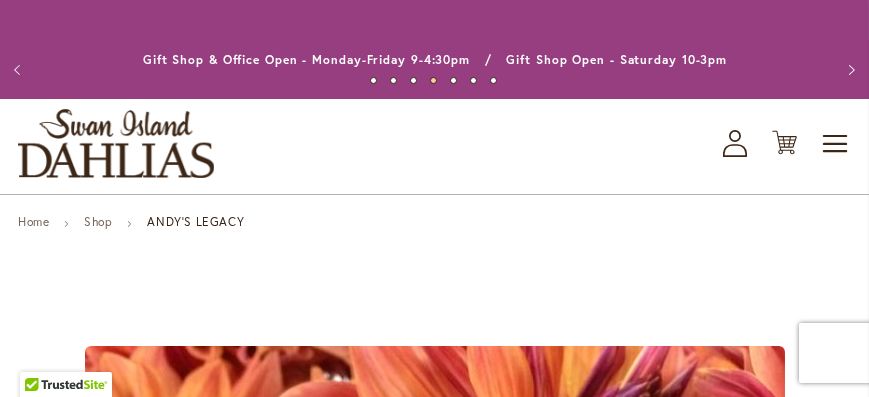 click on "Previous" at bounding box center [20, 70] 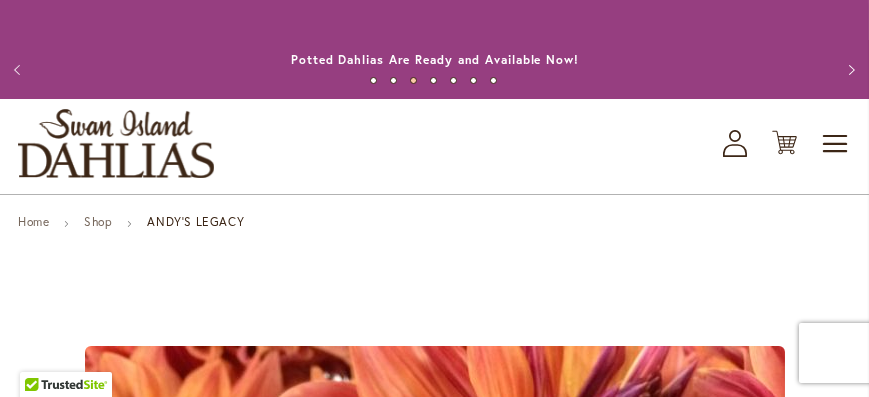 click on "Previous" at bounding box center [20, 70] 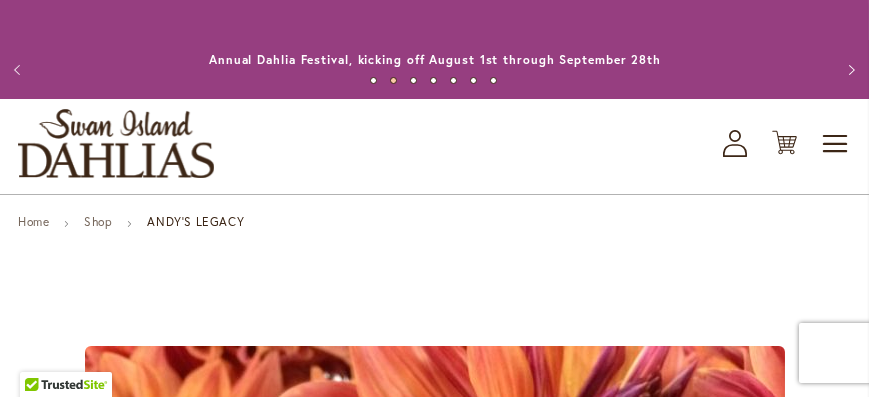 click on "Previous" at bounding box center (20, 70) 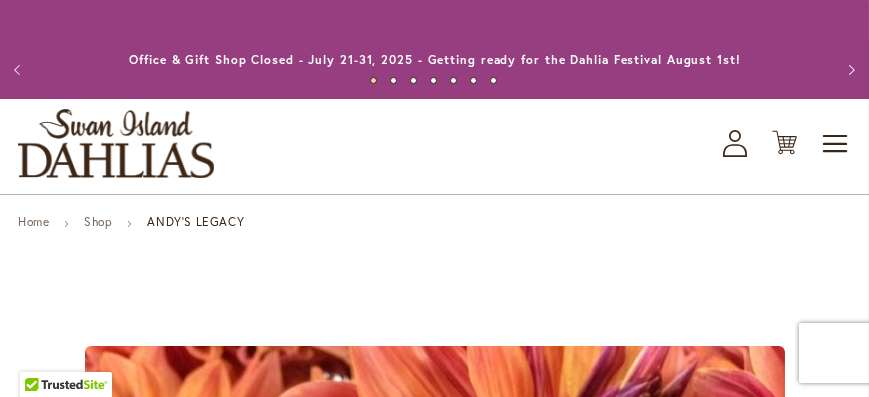 click on "Previous" at bounding box center [20, 70] 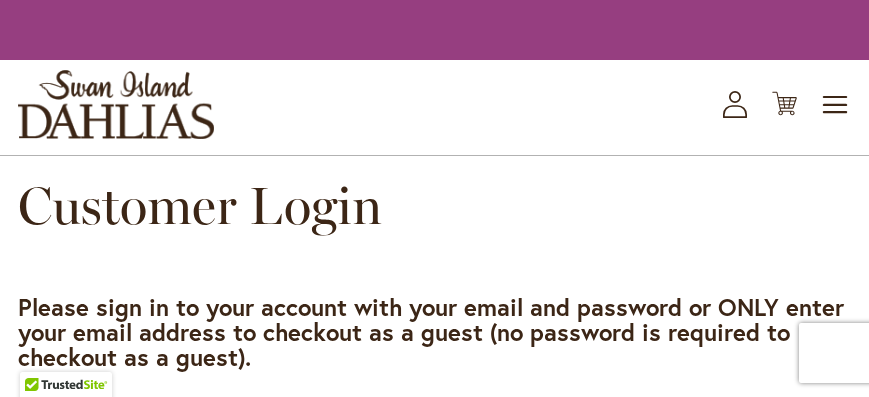 scroll, scrollTop: 0, scrollLeft: 0, axis: both 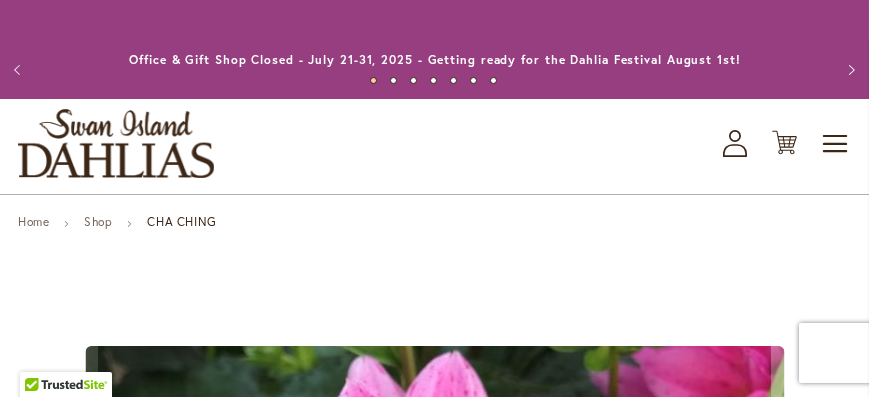 click on "Home
Shop
CHA CHING
Skip to the end of the images gallery
Skip to the beginning of the images gallery
CHA CHING
$9.95
In stock
SKU
693
Rating: 4" at bounding box center [434, 2603] 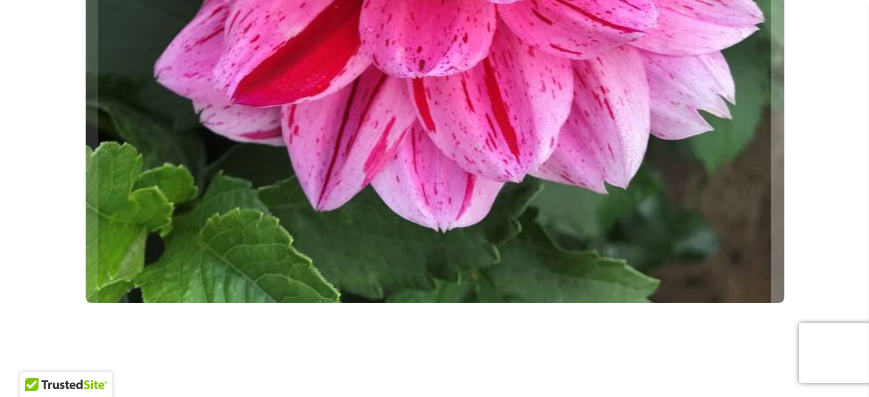 scroll, scrollTop: 757, scrollLeft: 0, axis: vertical 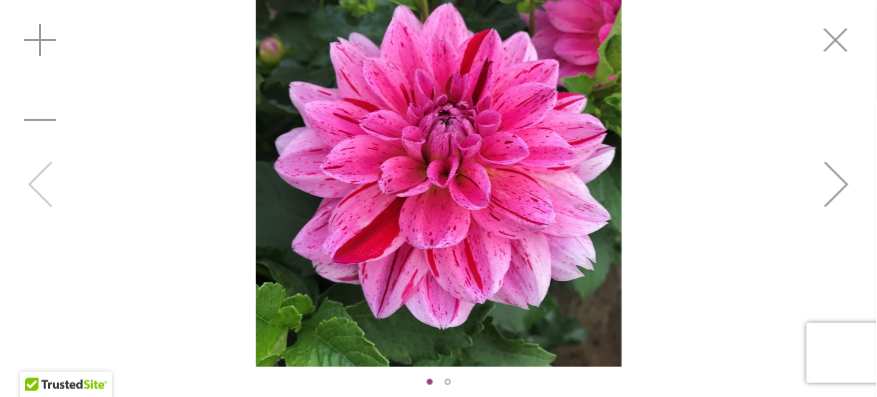 click at bounding box center [439, 183] 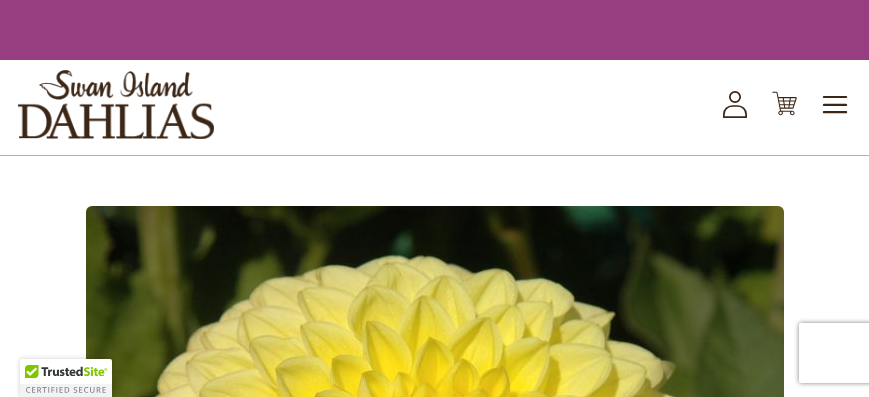 scroll, scrollTop: 0, scrollLeft: 0, axis: both 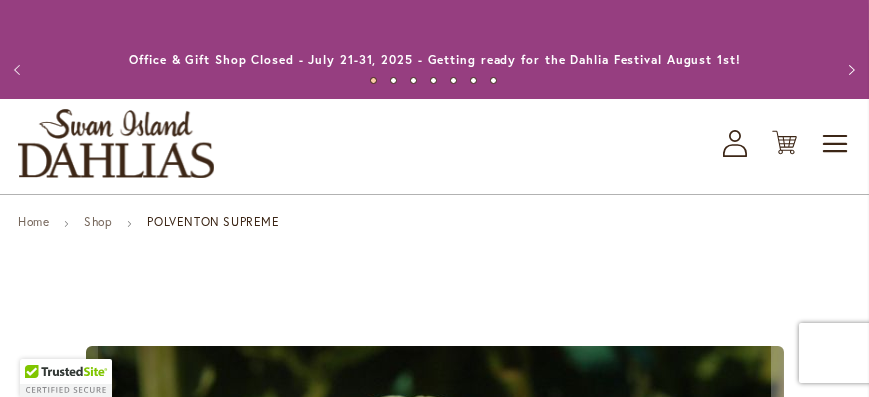 type on "**********" 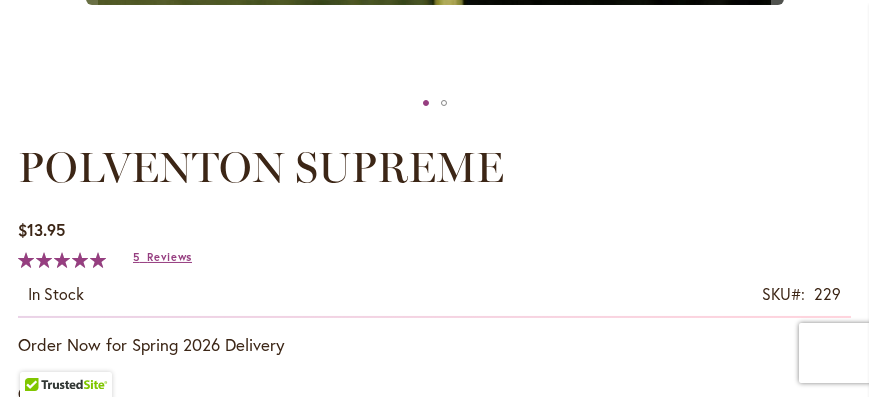 scroll, scrollTop: 559, scrollLeft: 0, axis: vertical 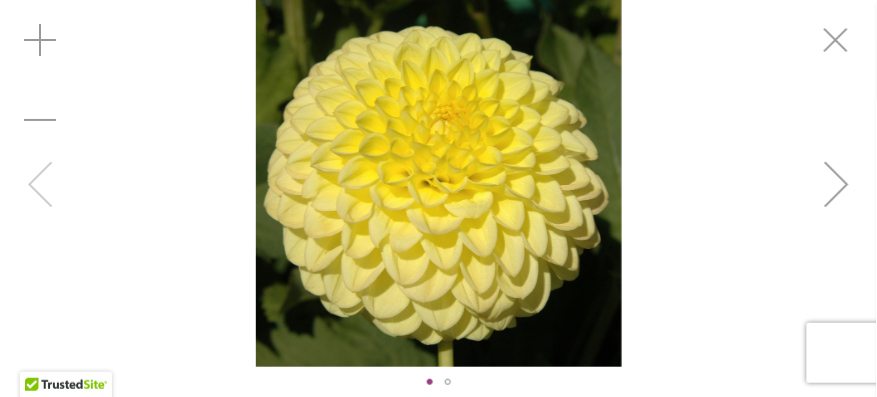 click at bounding box center (439, 183) 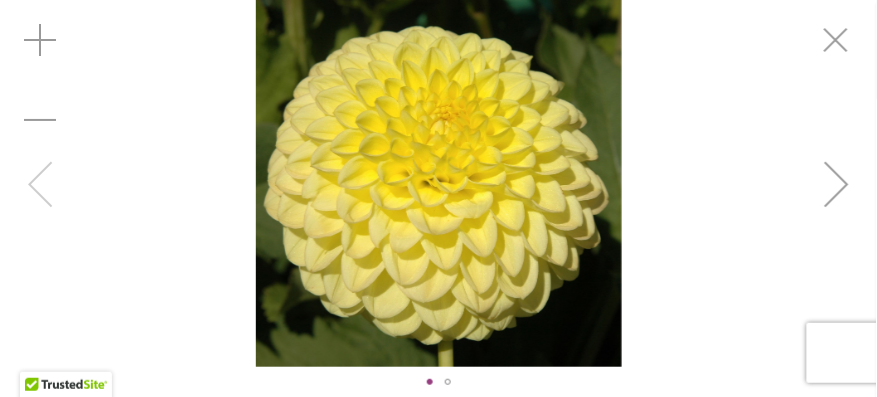 click at bounding box center [439, 183] 